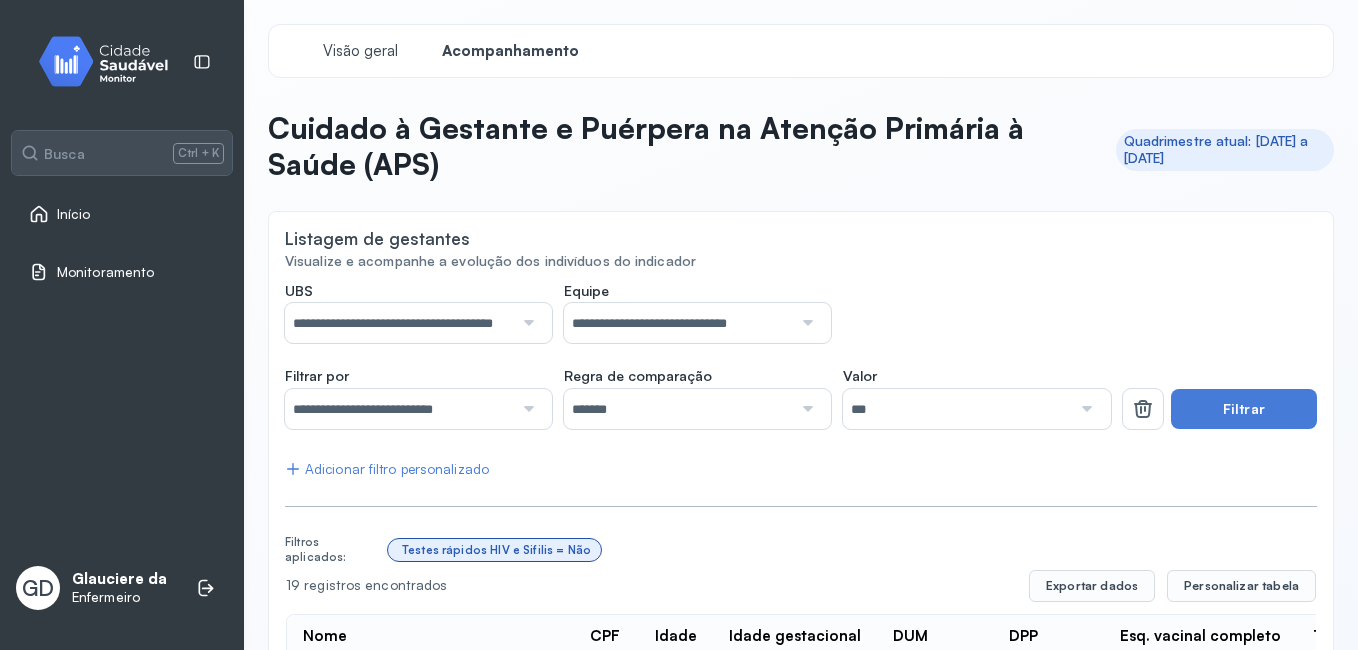 scroll, scrollTop: 0, scrollLeft: 0, axis: both 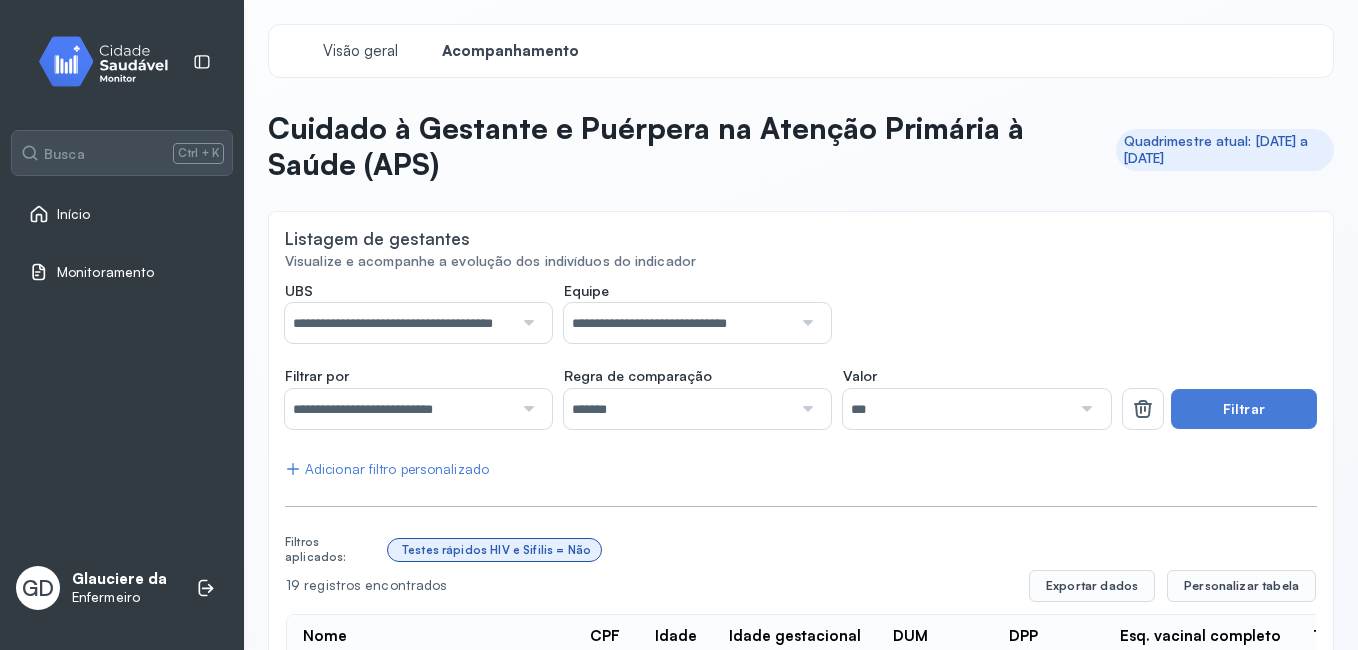 click on "Monitoramento" at bounding box center (105, 272) 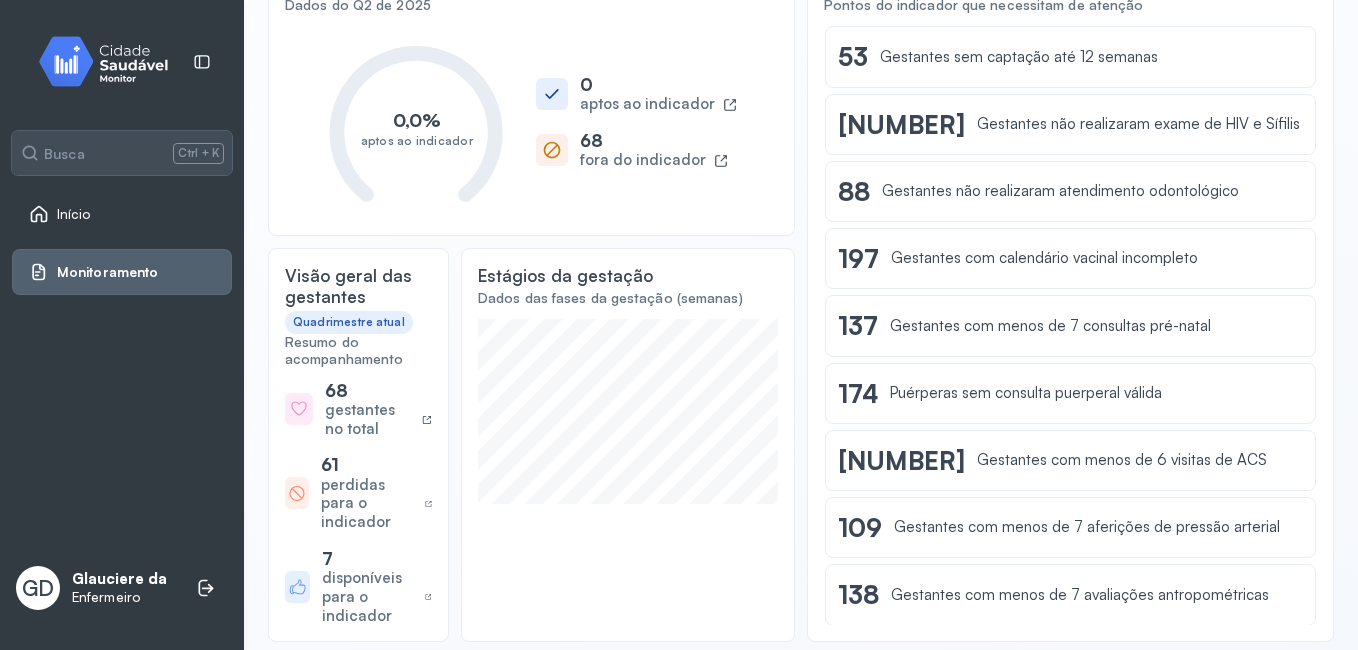 scroll, scrollTop: 300, scrollLeft: 0, axis: vertical 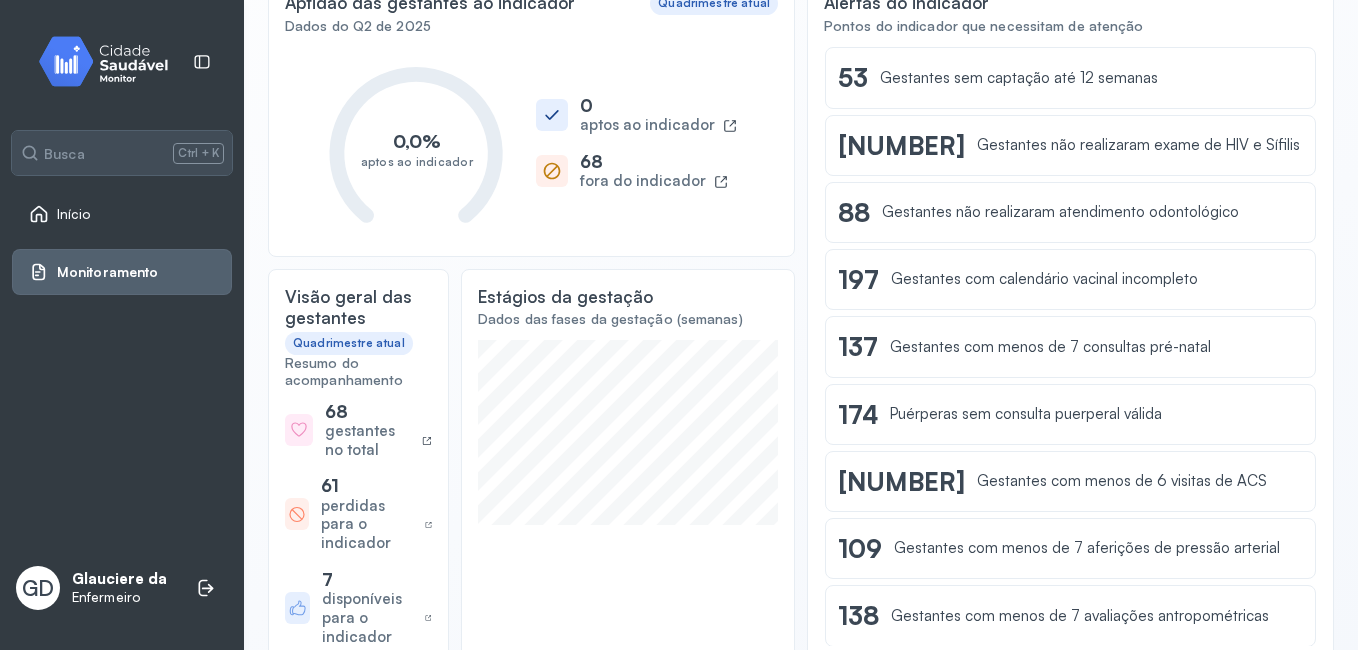 click on "Monitoramento" at bounding box center (122, 272) 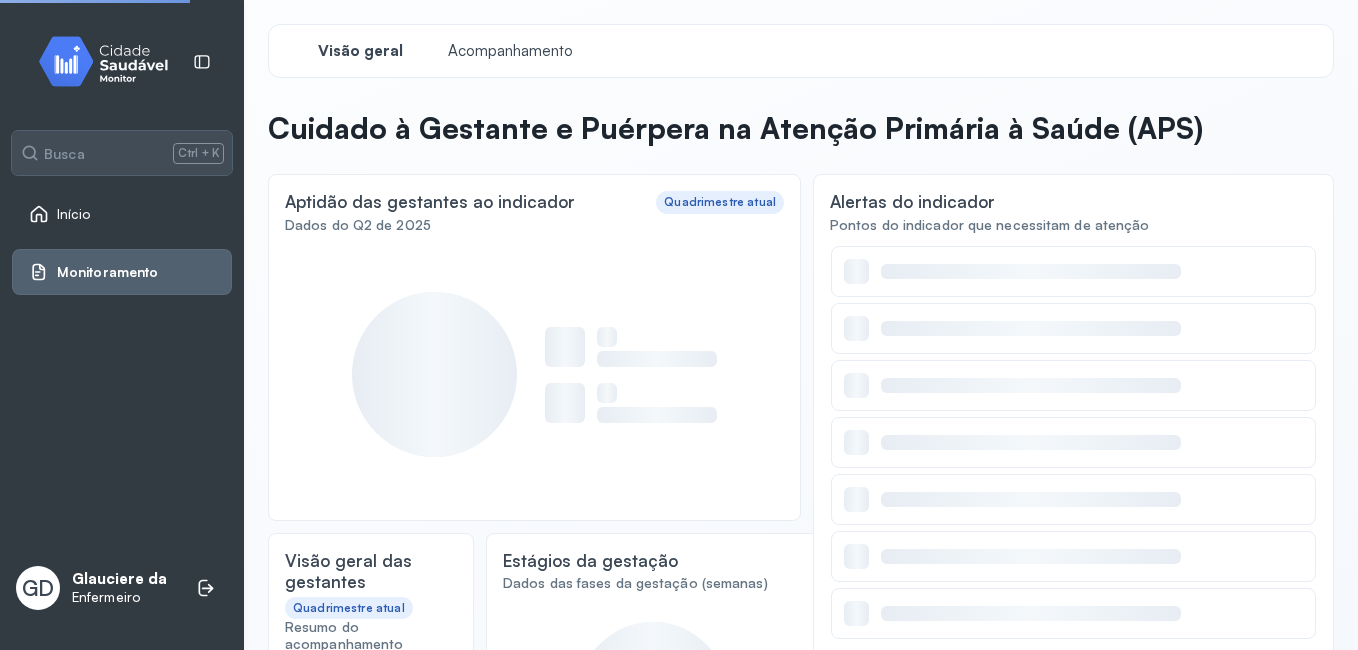 scroll, scrollTop: 0, scrollLeft: 0, axis: both 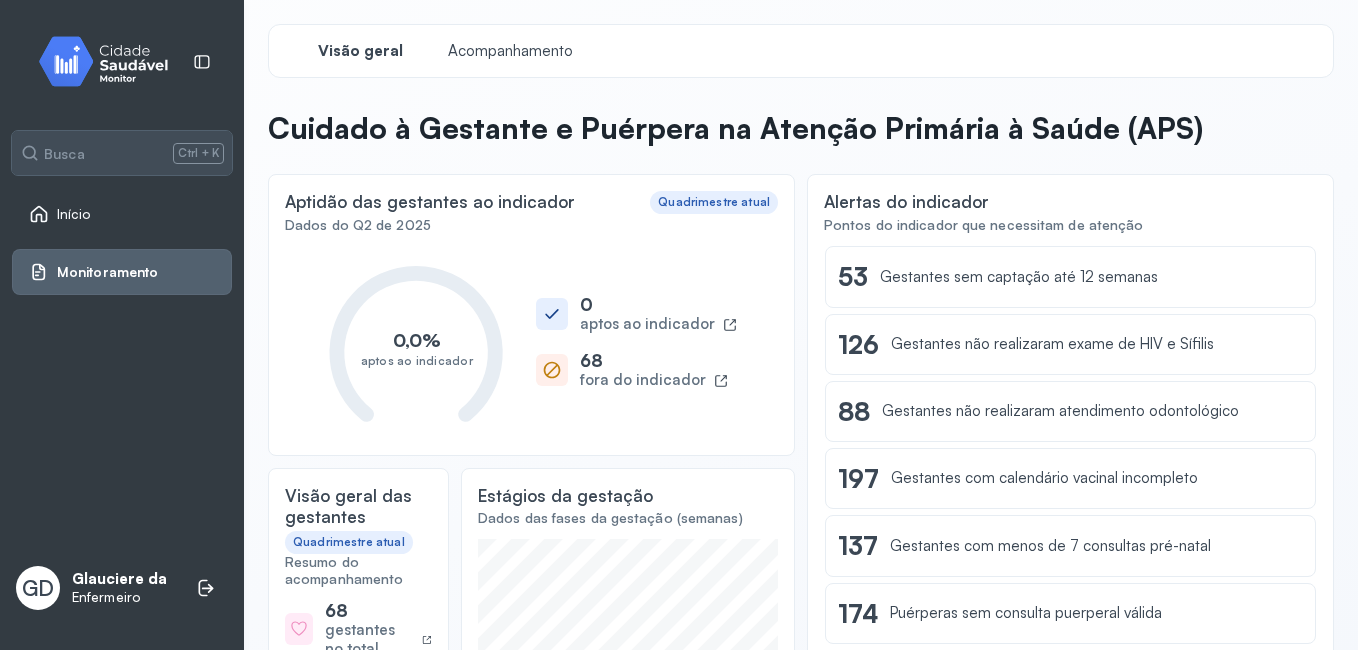 click on "Dados do Q2 de 2025" at bounding box center (531, 225) 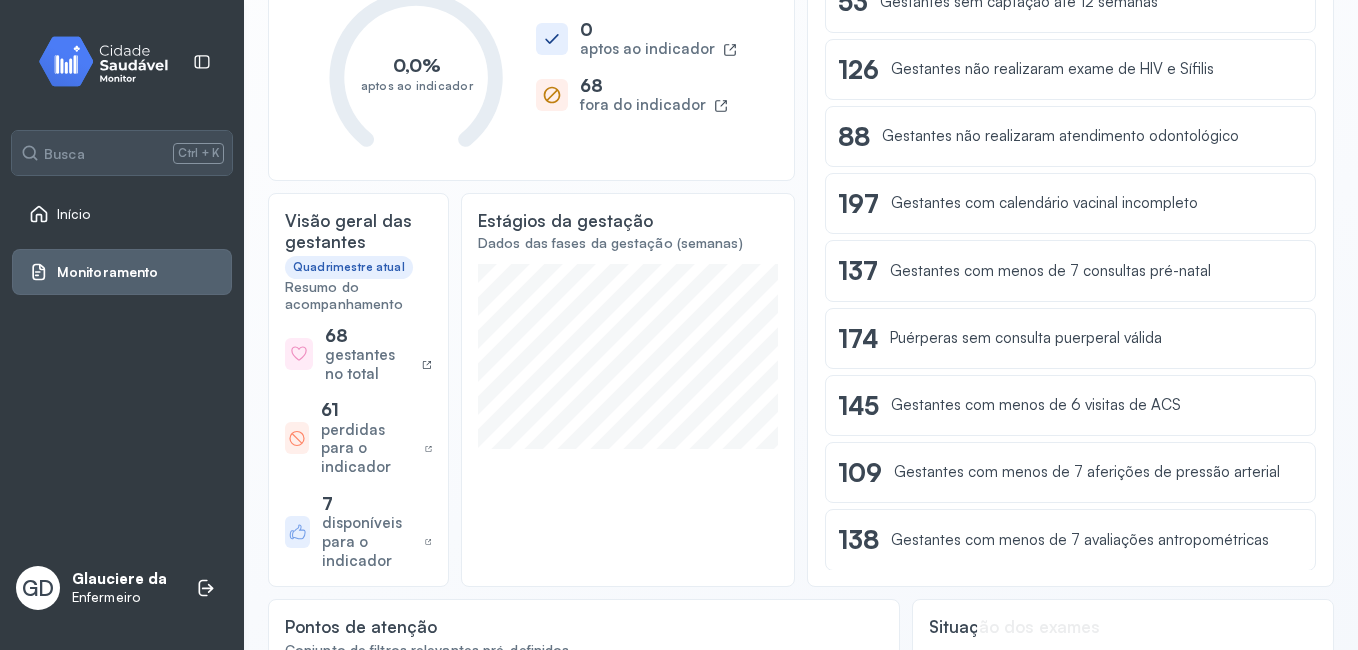 scroll, scrollTop: 350, scrollLeft: 0, axis: vertical 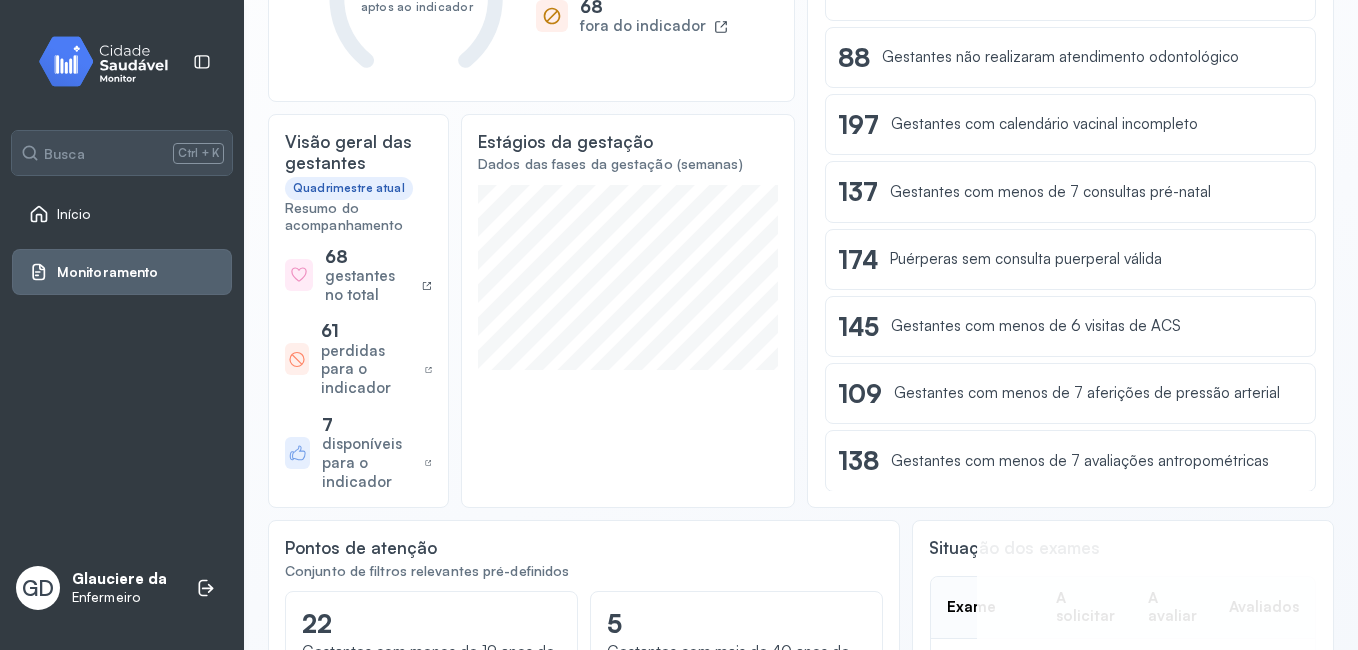 click on "Monitoramento" at bounding box center (93, 272) 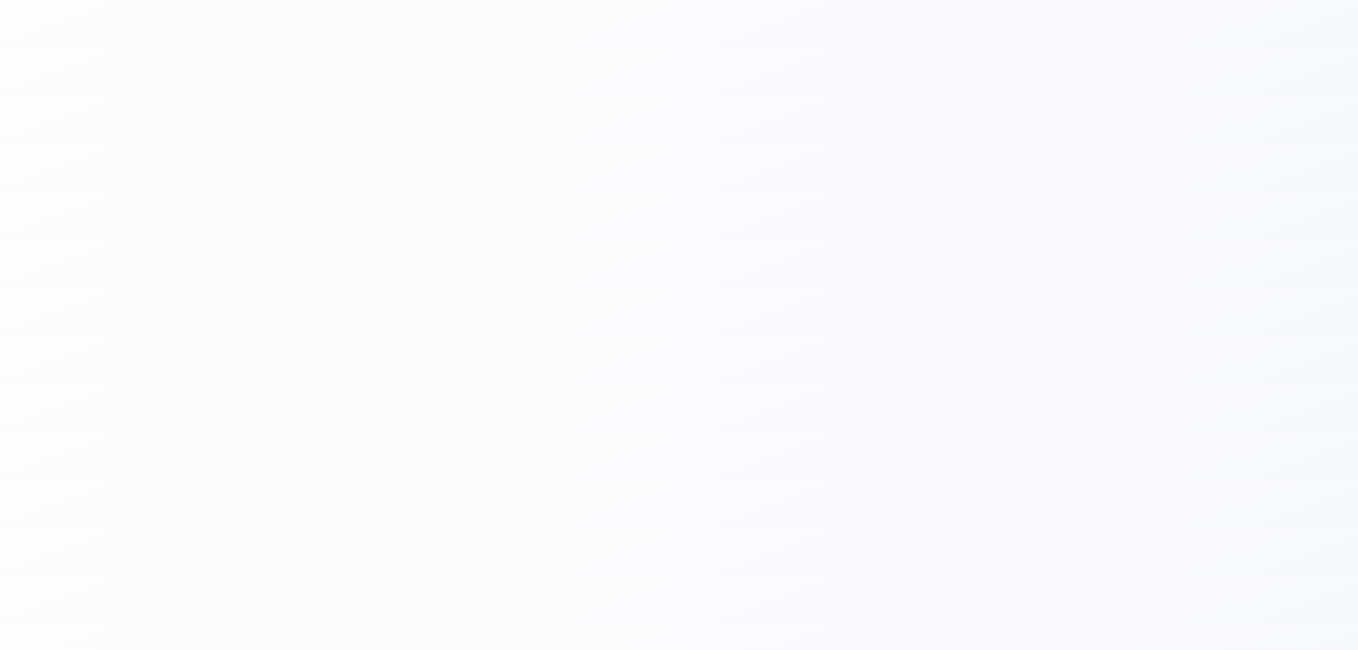 scroll, scrollTop: 0, scrollLeft: 0, axis: both 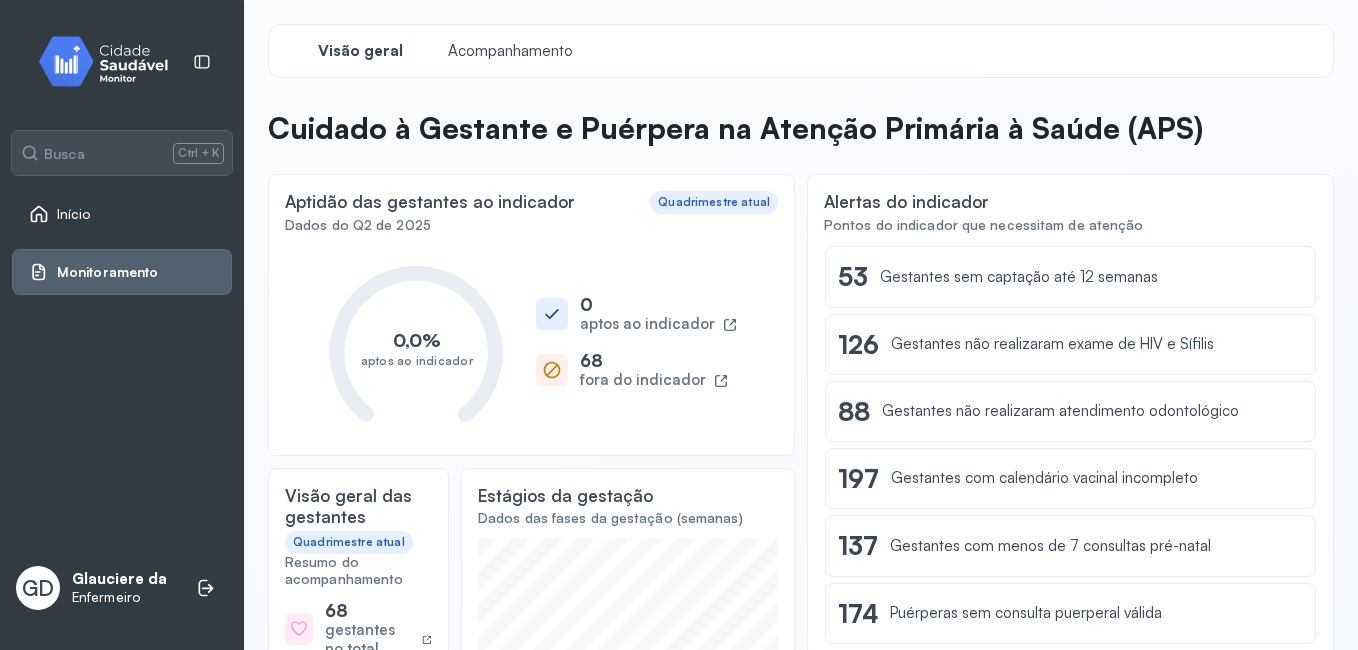 click on "Início" at bounding box center [74, 214] 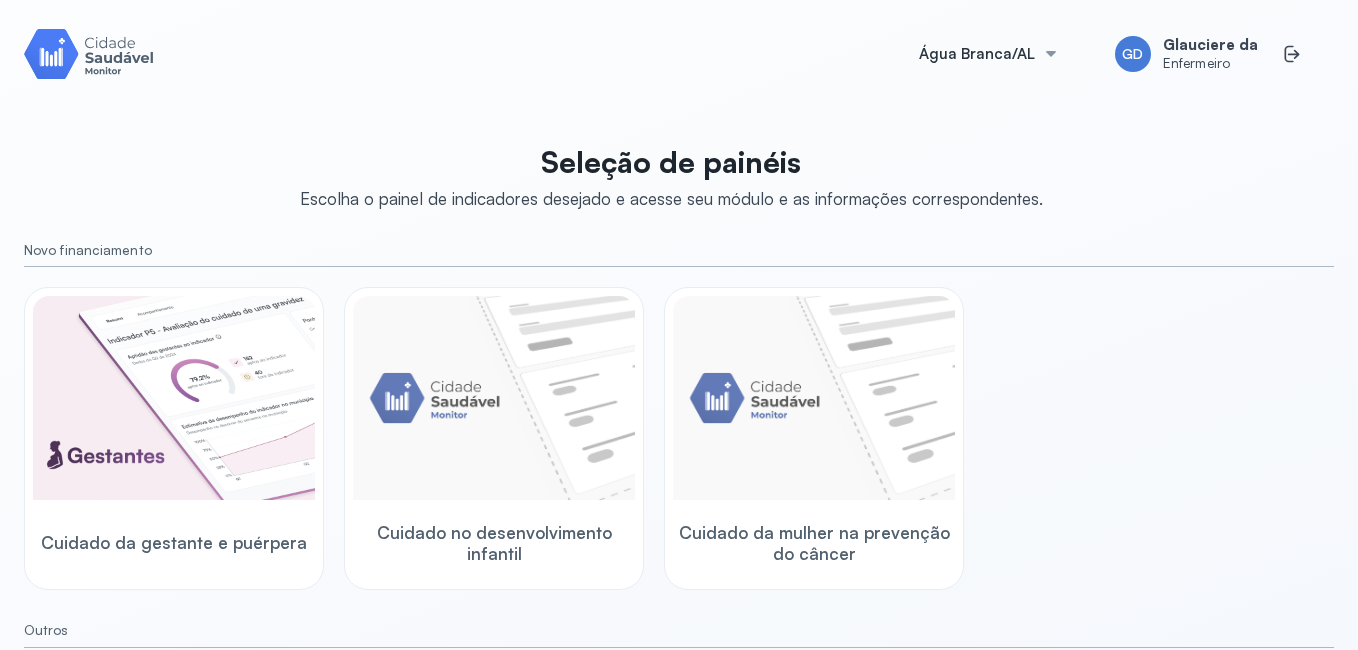 scroll, scrollTop: 15, scrollLeft: 0, axis: vertical 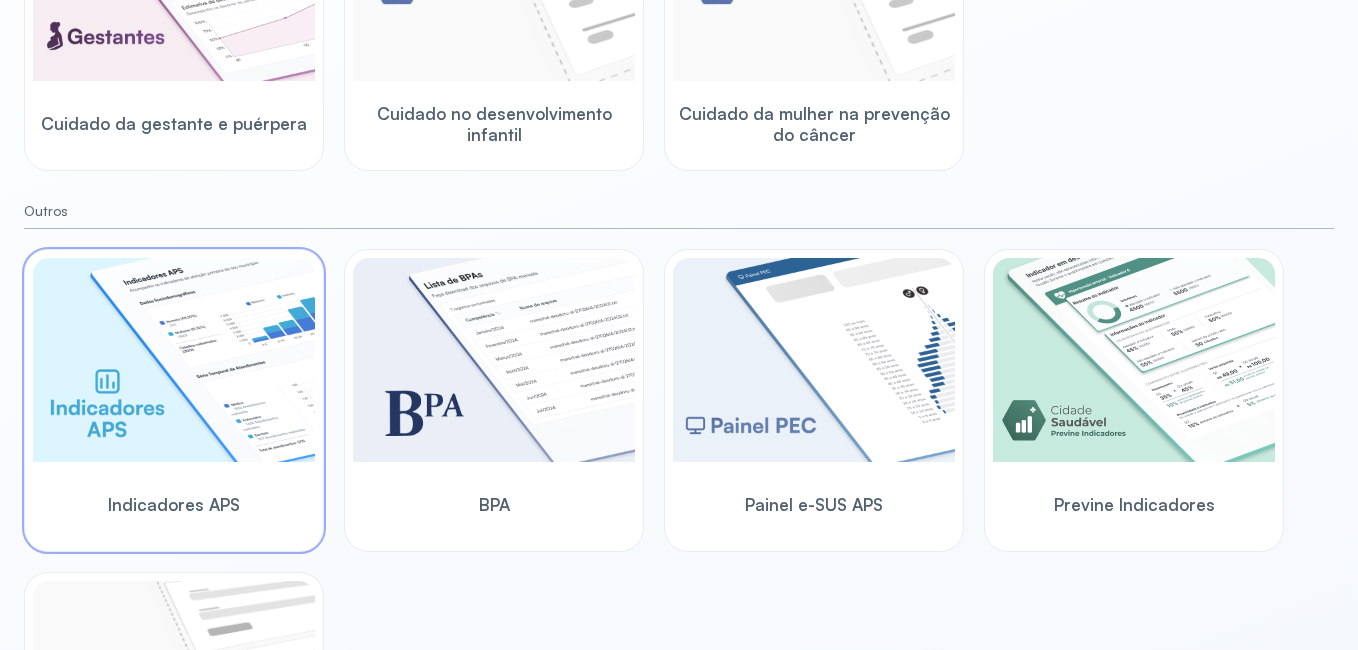 click on "Indicadores APS" at bounding box center (174, 504) 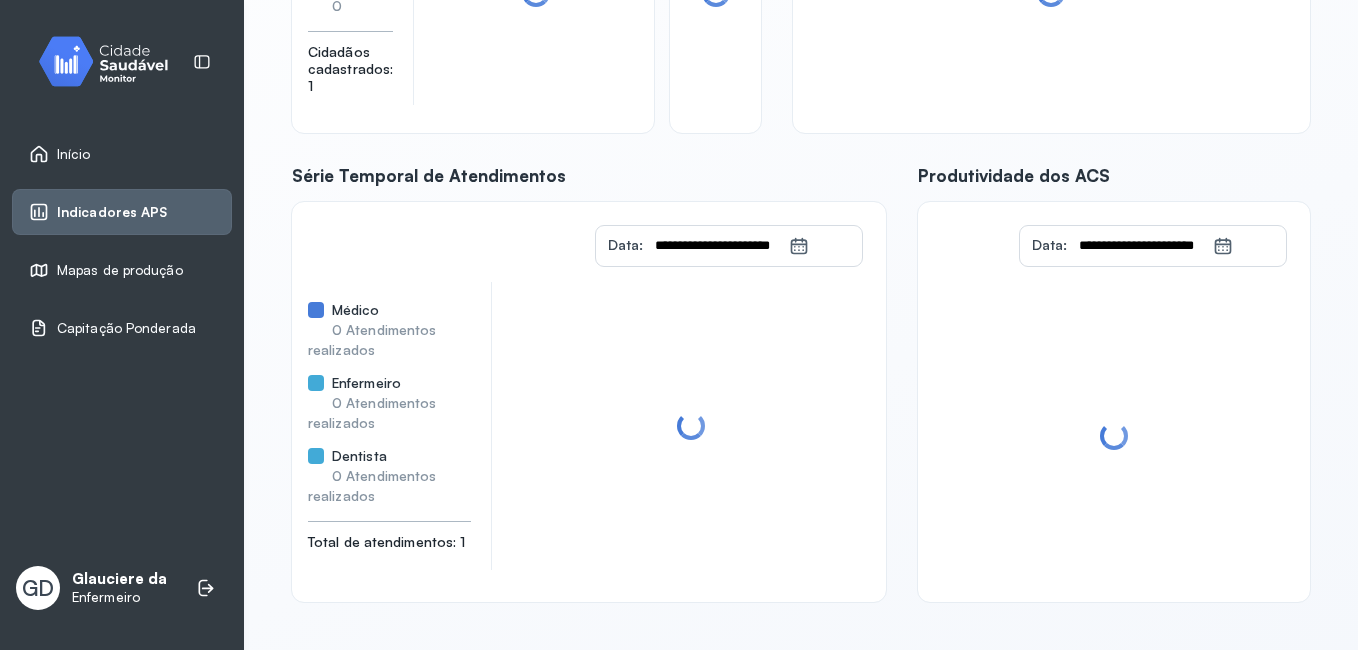 scroll, scrollTop: 371, scrollLeft: 0, axis: vertical 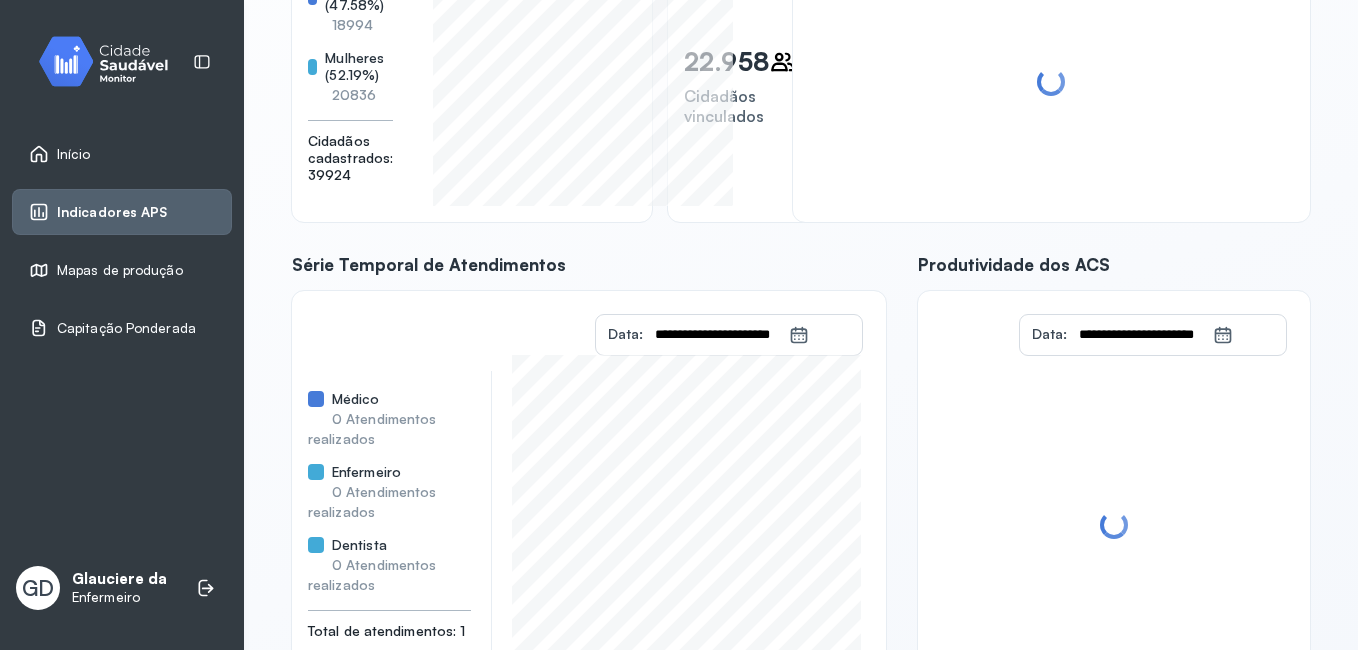 click on "Início" at bounding box center (74, 154) 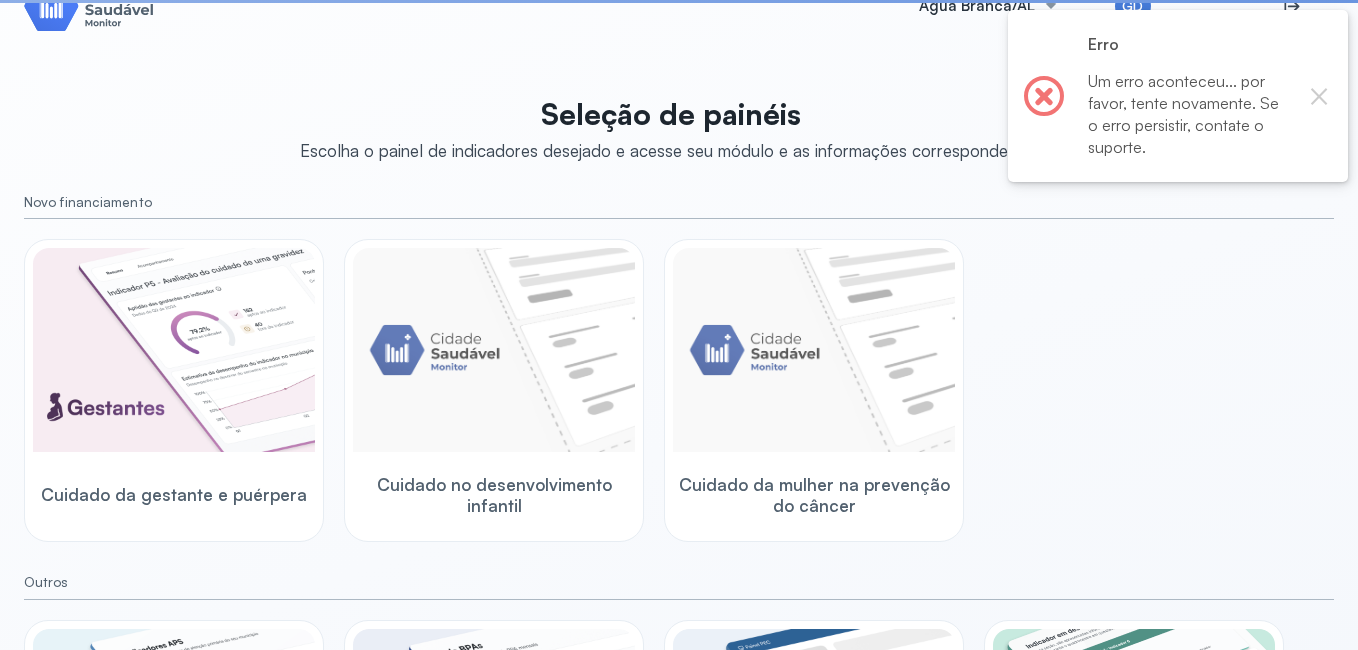 scroll, scrollTop: 282, scrollLeft: 0, axis: vertical 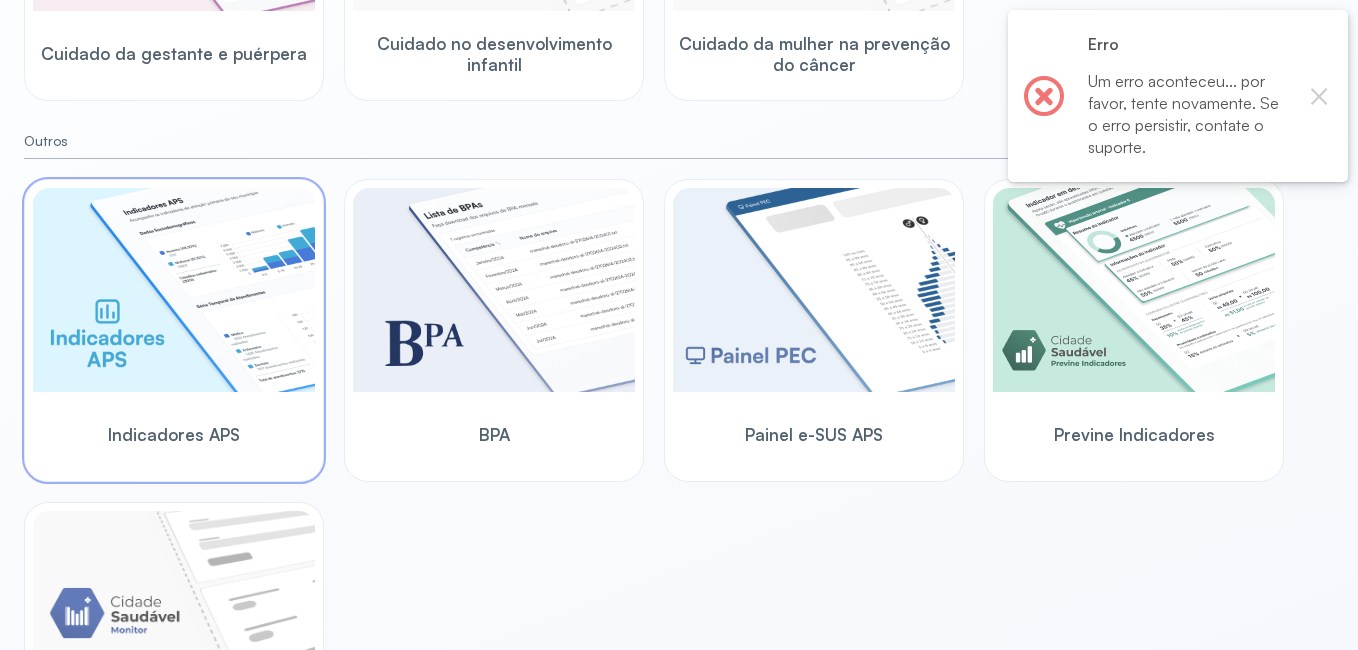 click at bounding box center [174, 290] 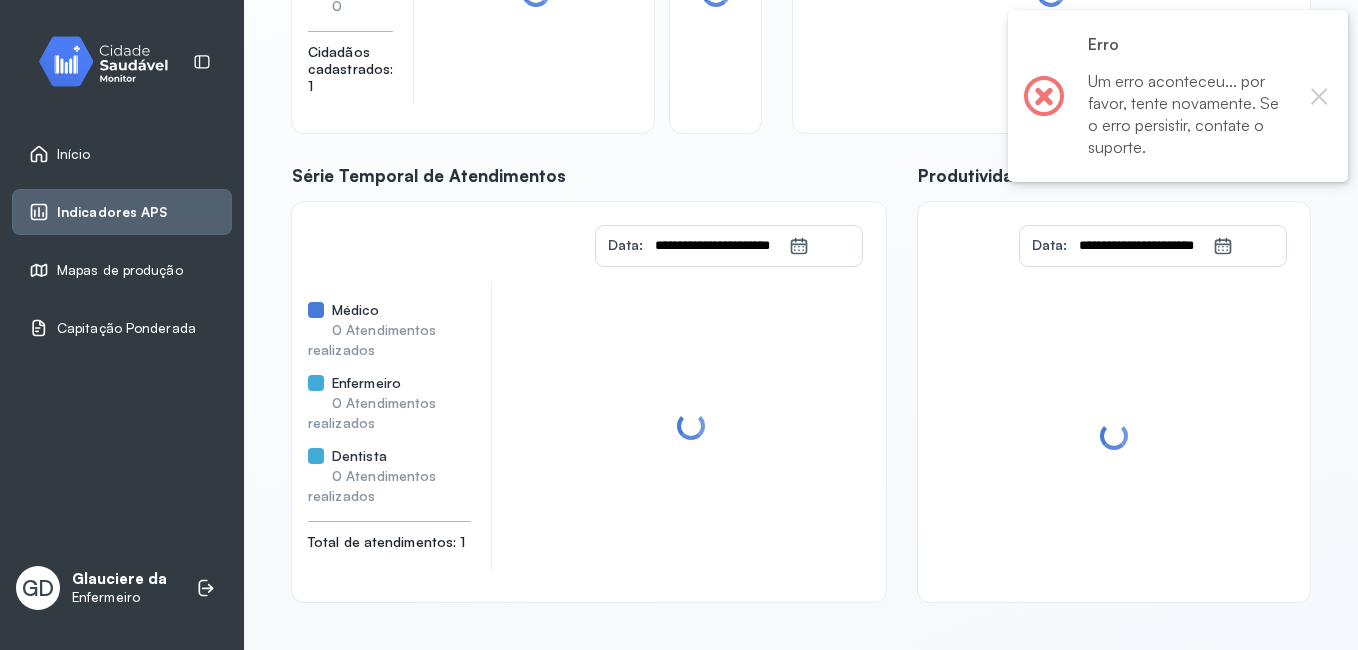 scroll, scrollTop: 371, scrollLeft: 0, axis: vertical 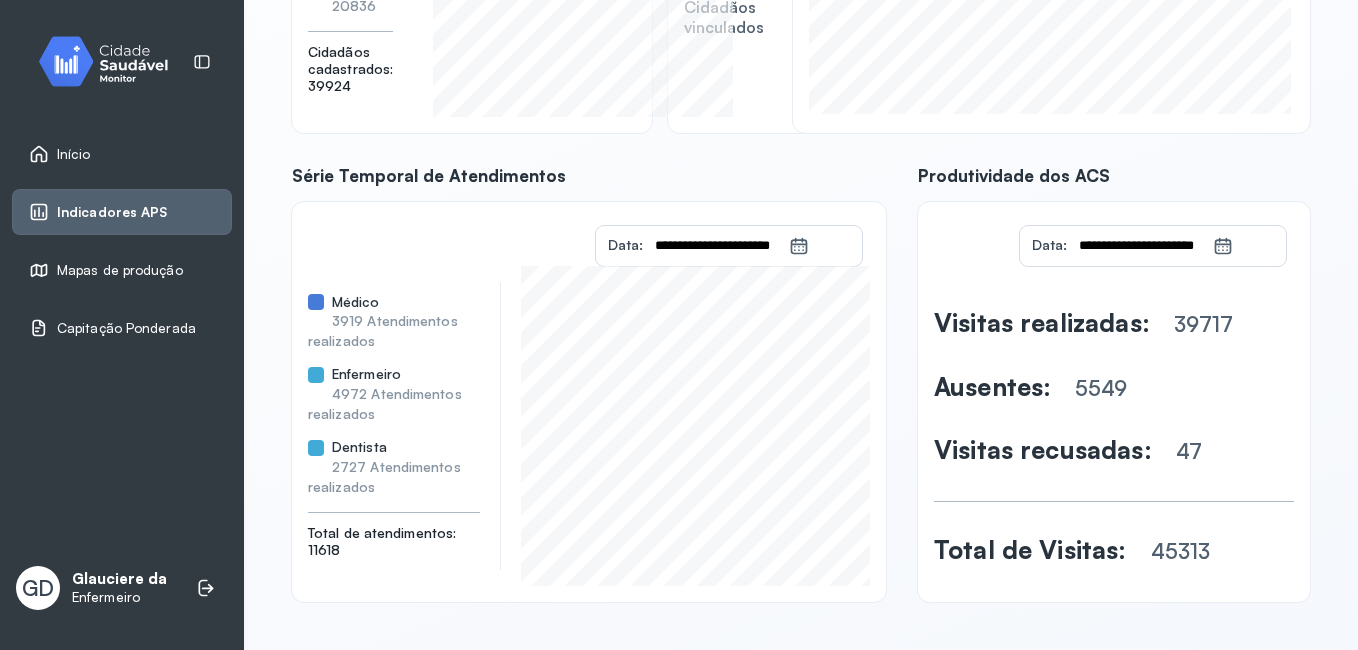 click on "Indicadores APS" at bounding box center [122, 212] 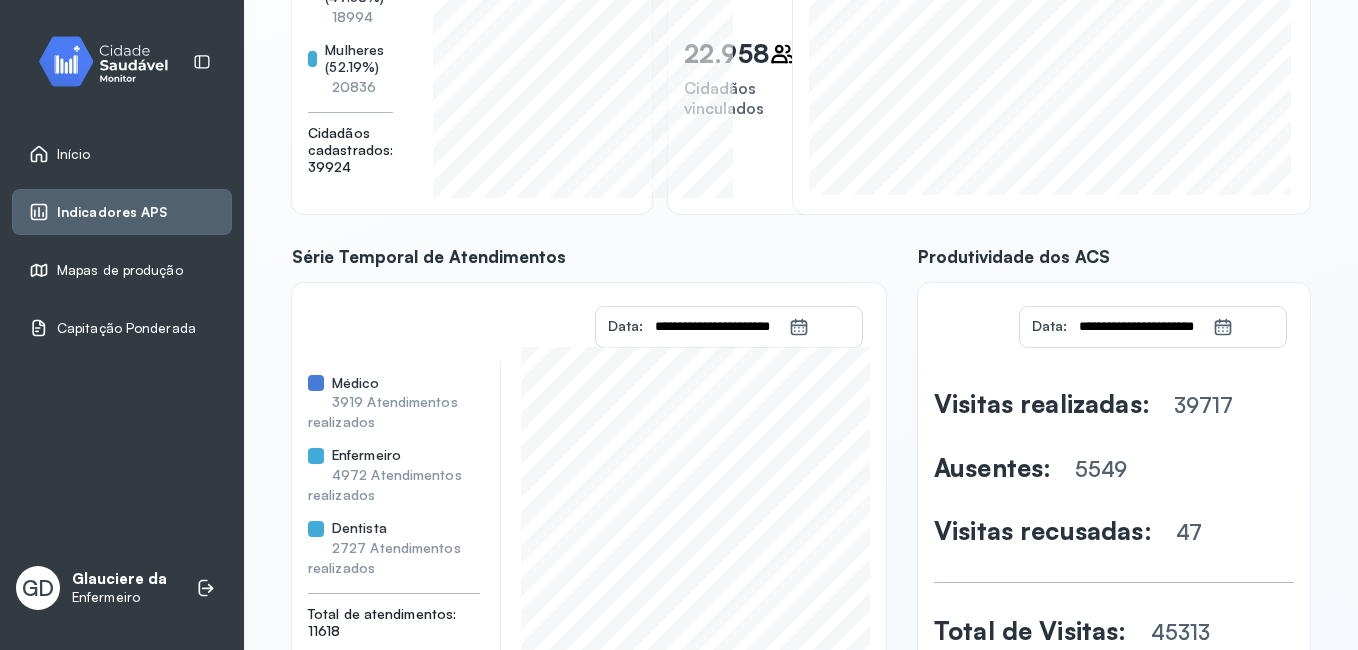 scroll, scrollTop: 258, scrollLeft: 0, axis: vertical 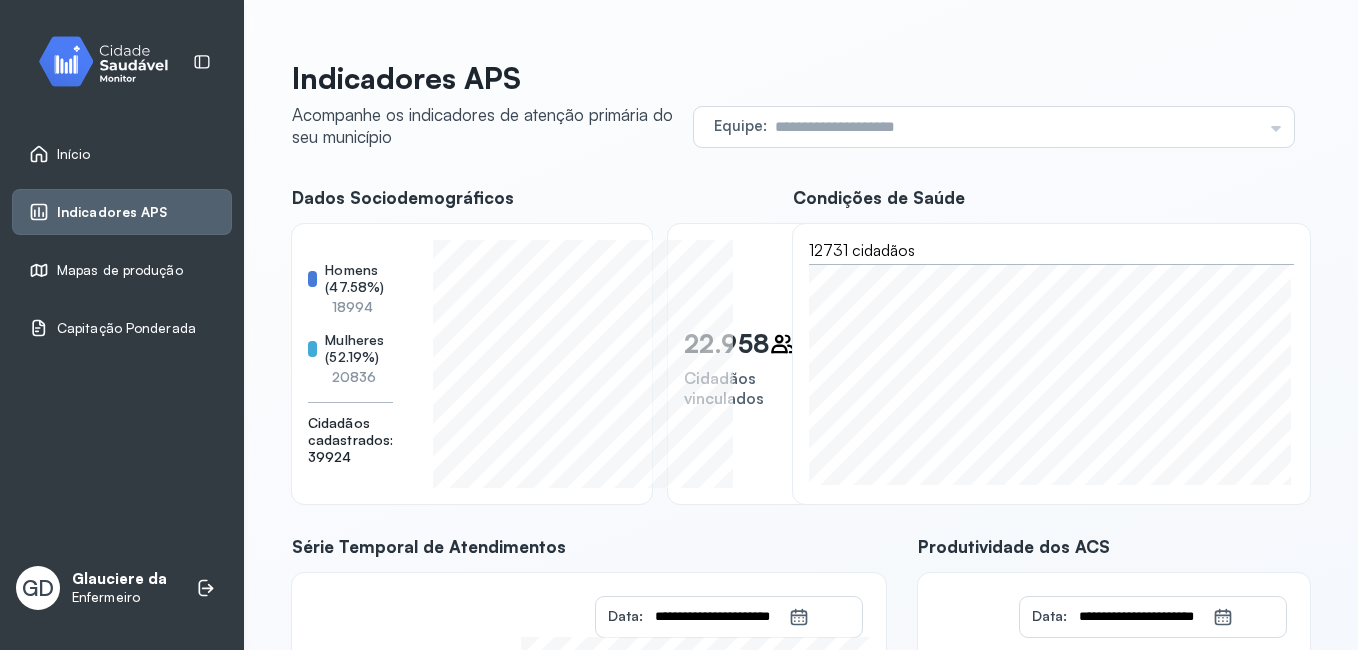 click on "Início" at bounding box center (122, 154) 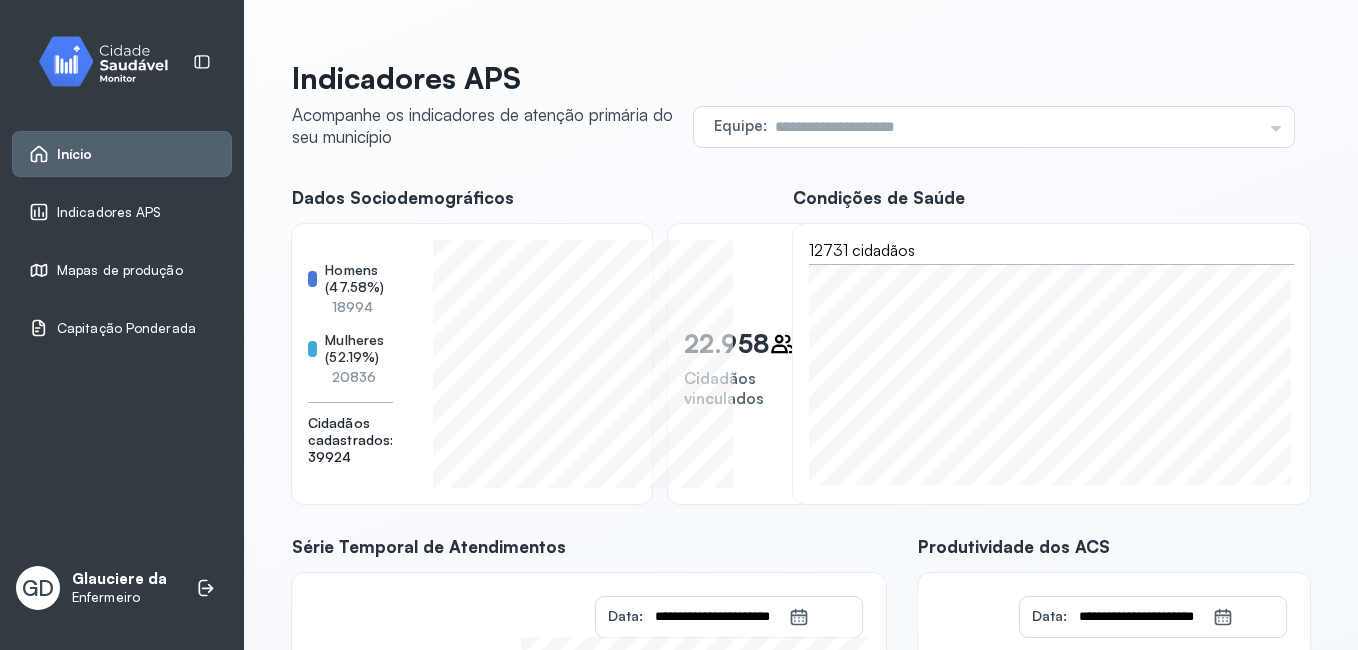 click on "Início" at bounding box center (75, 154) 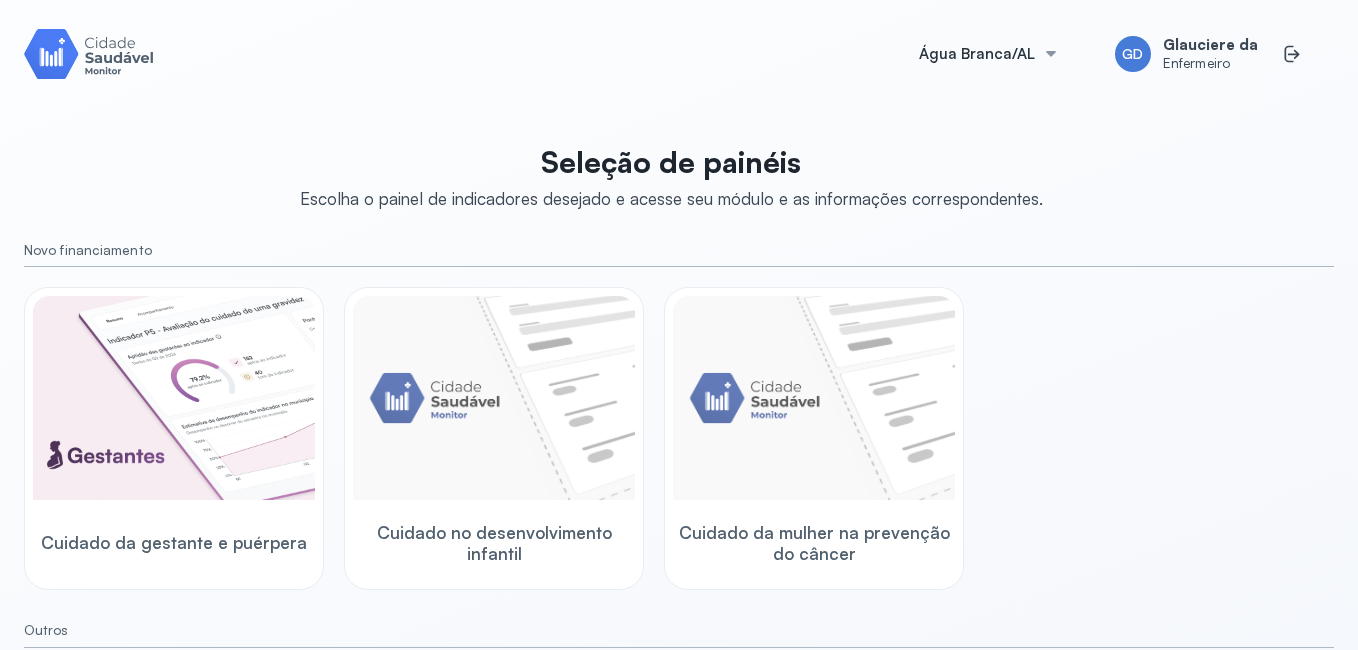 click on "Seleção de painéis Escolha o painel de indicadores desejado e acesse seu módulo e as informações correspondentes. Novo financiamento Cuidado da gestante e puérpera Cuidado no desenvolvimento infantil Cuidado da mulher na prevenção do câncer Outros Indicadores APS BPA Painel e-SUS APS Previne Indicadores Acompanhamento Territorial" at bounding box center [679, 713] 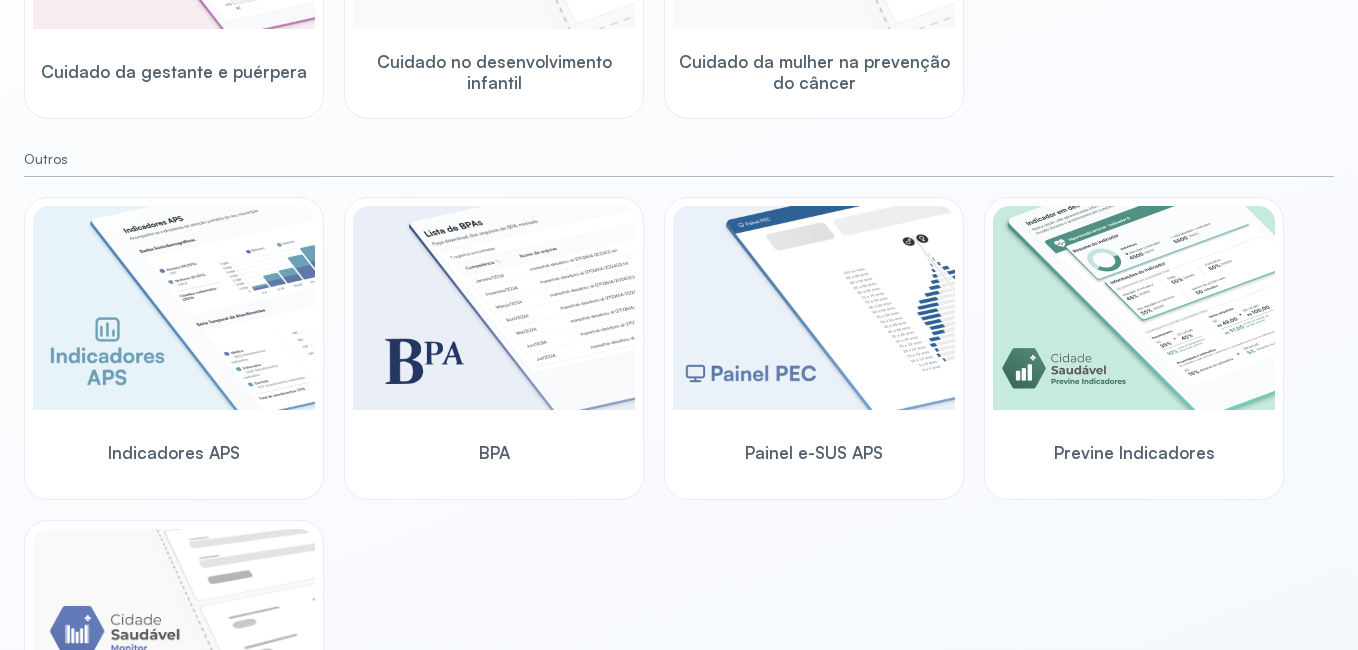 scroll, scrollTop: 505, scrollLeft: 0, axis: vertical 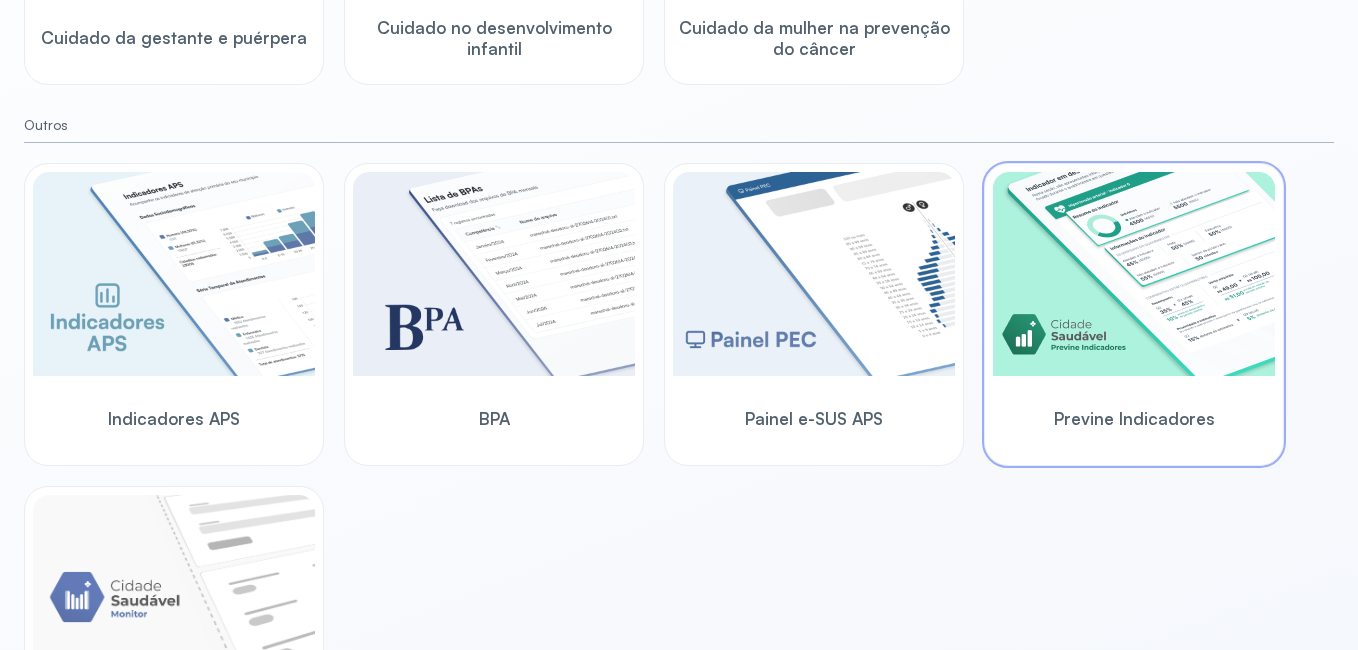 click at bounding box center [1134, 274] 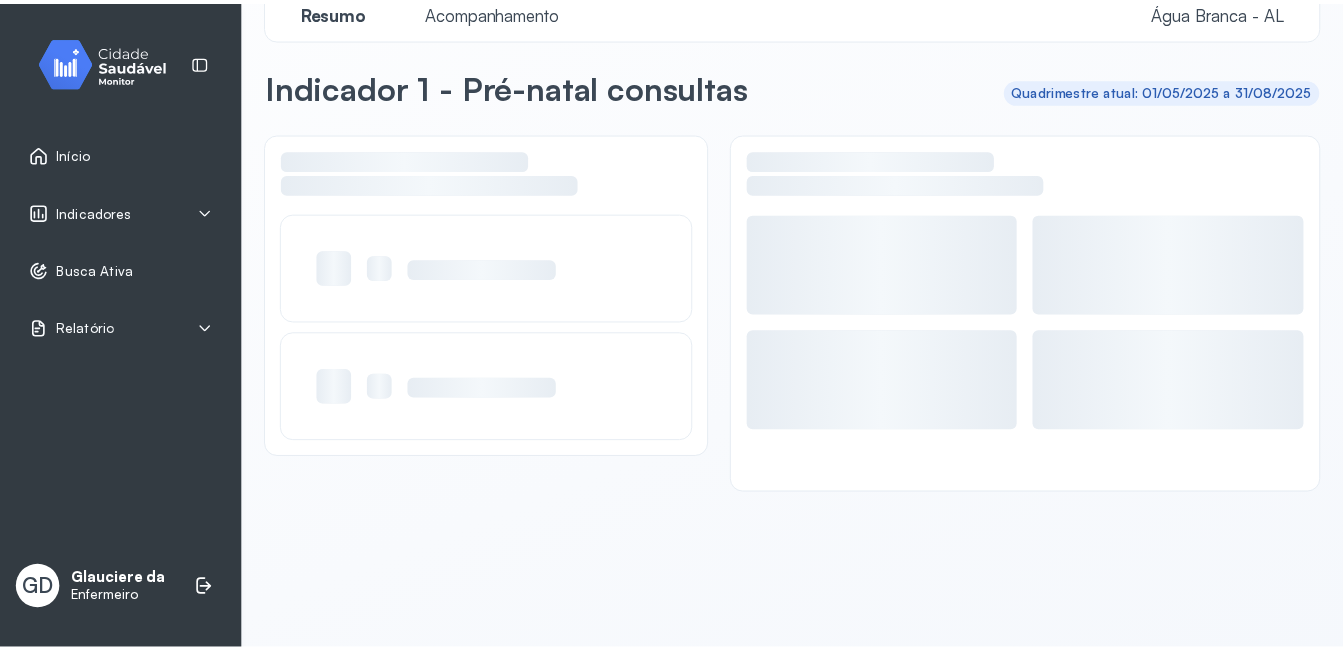 scroll, scrollTop: 39, scrollLeft: 0, axis: vertical 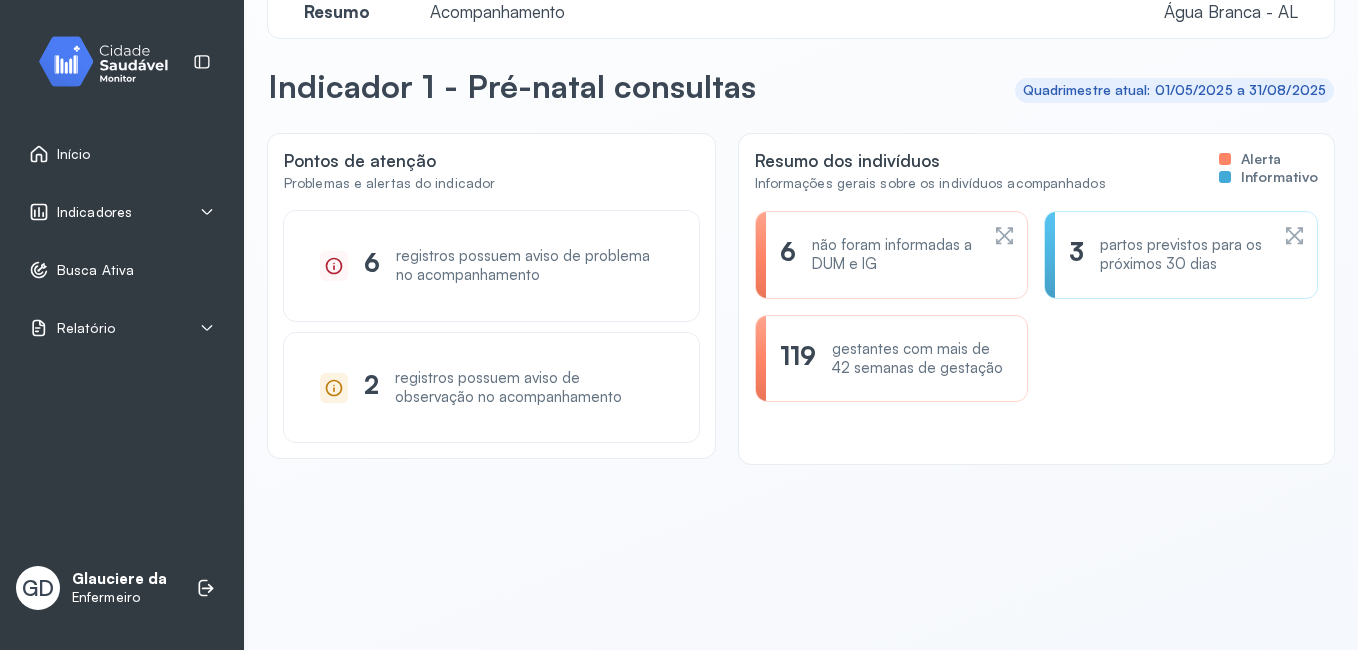 click on "Indicadores" at bounding box center [94, 212] 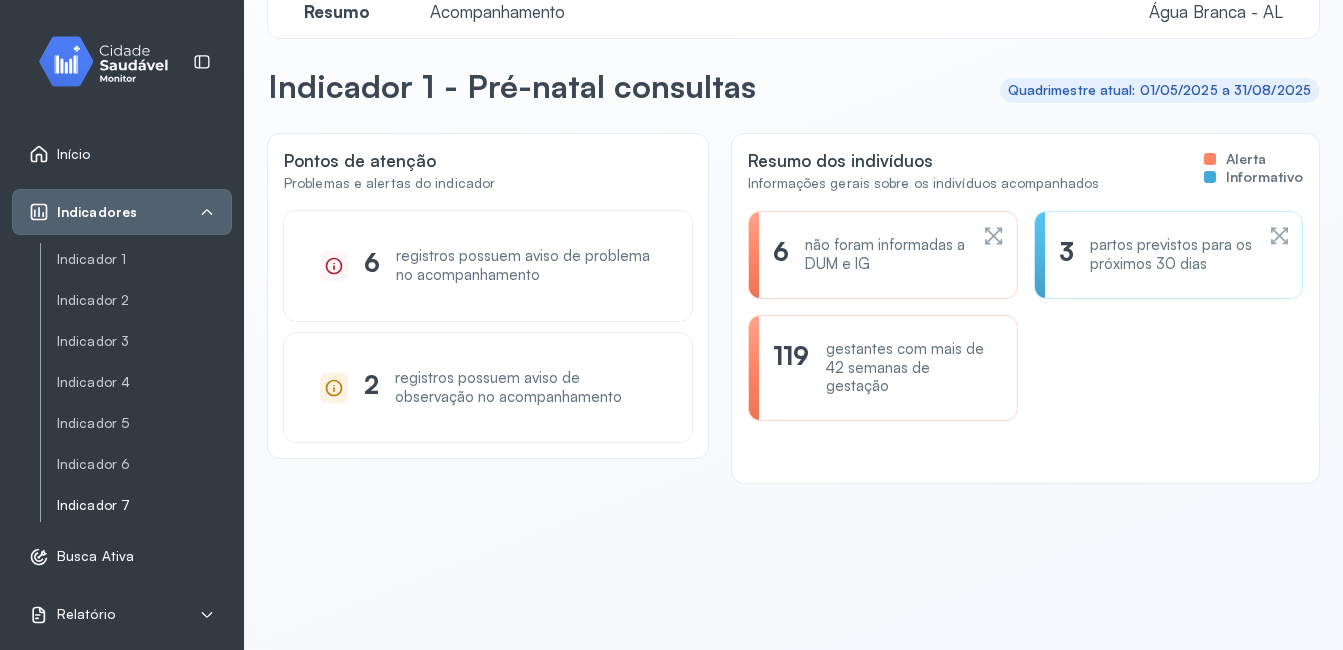 click on "Indicador 7" 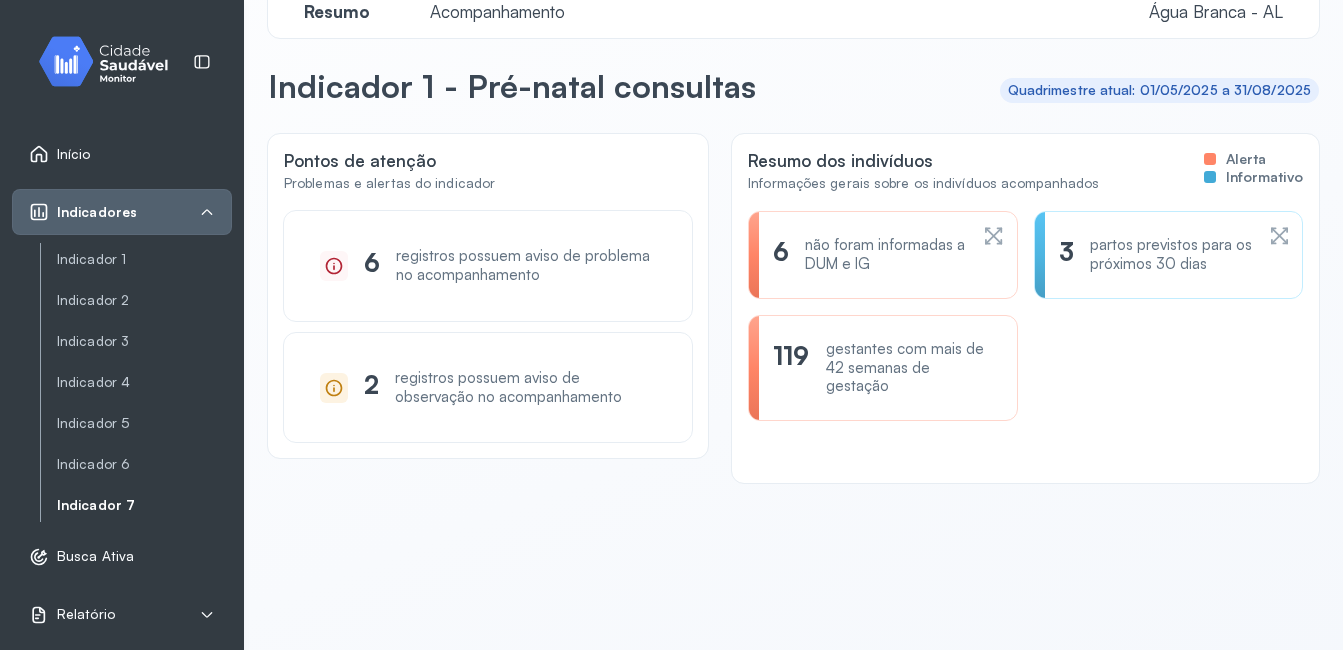 click on "Indicador 7" 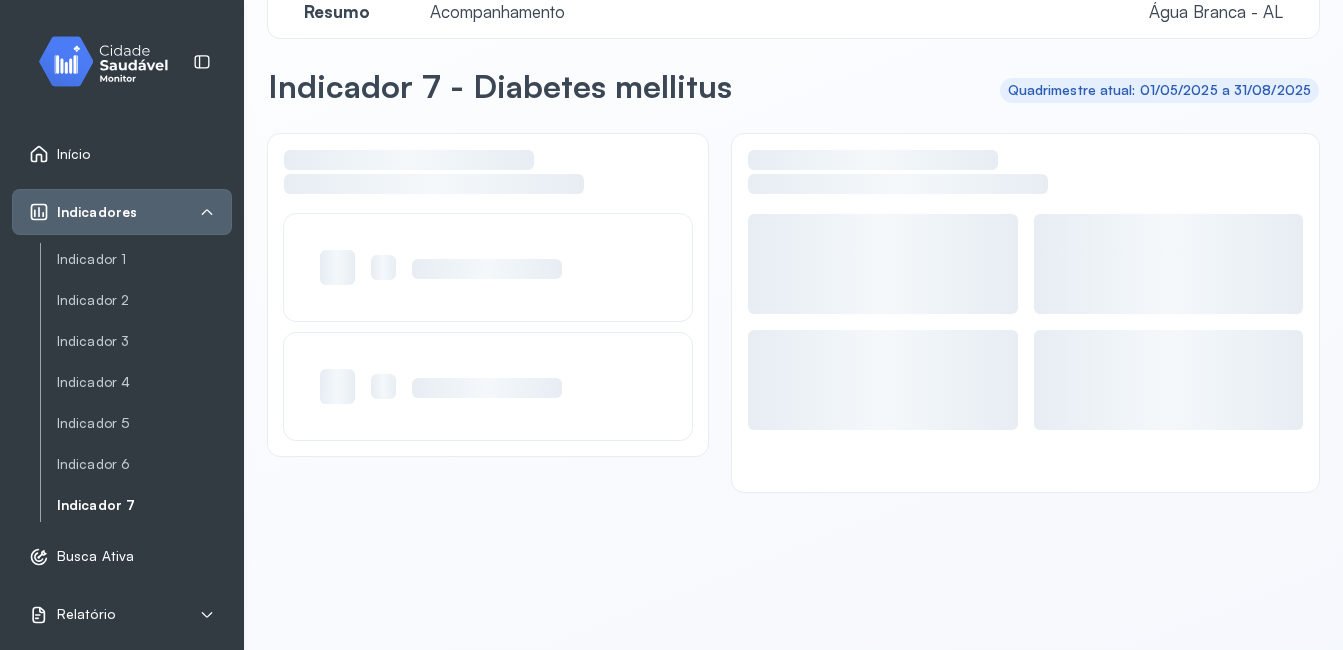 click on "Indicador 7" at bounding box center [144, 505] 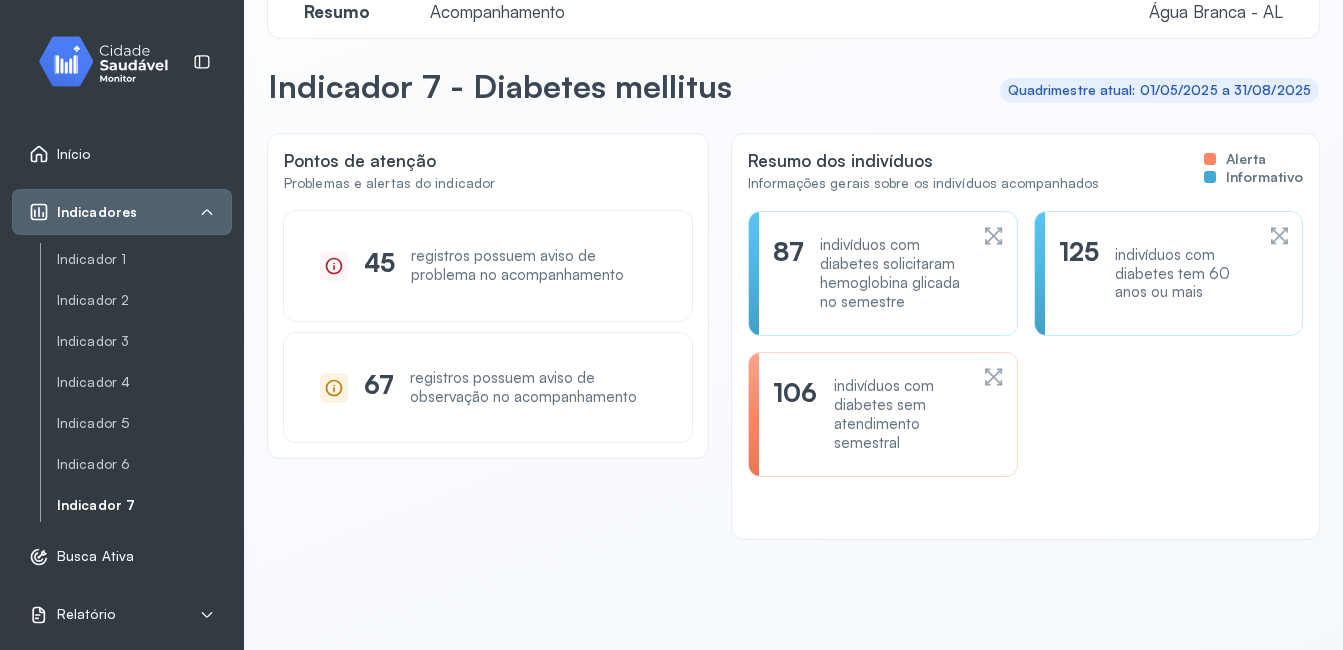 click on "106" at bounding box center (795, 414) 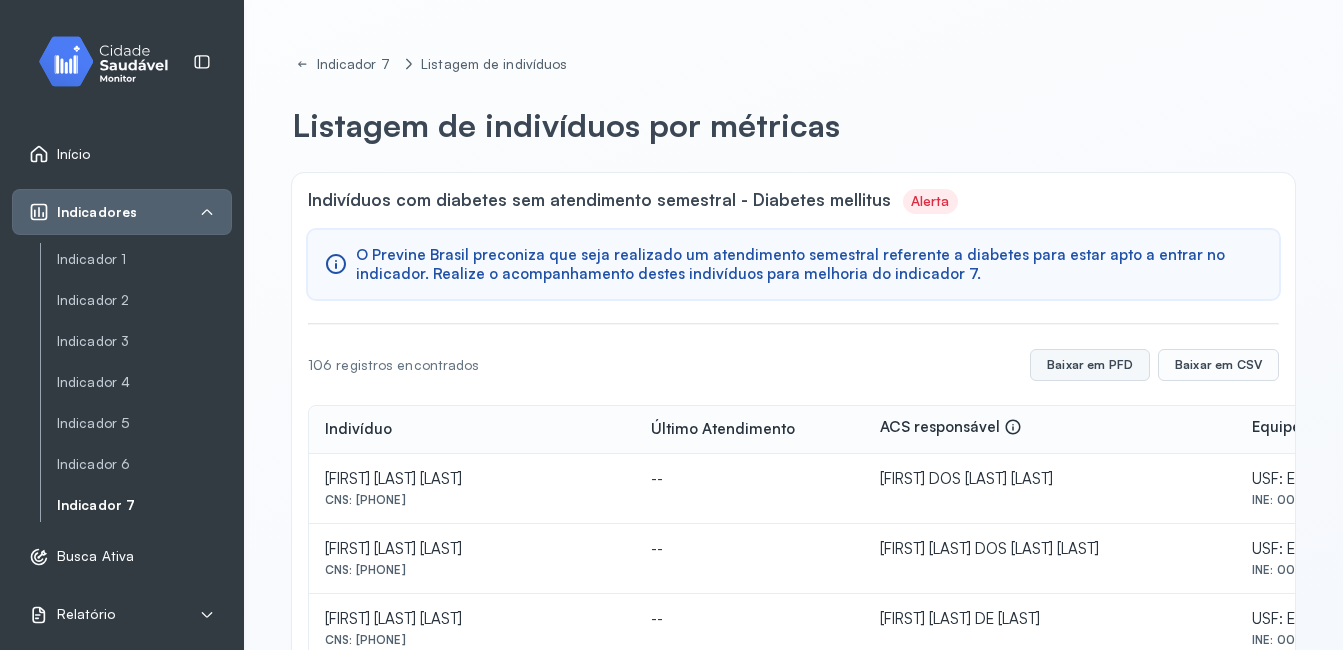click on "Baixar em PFD" at bounding box center [1090, 365] 